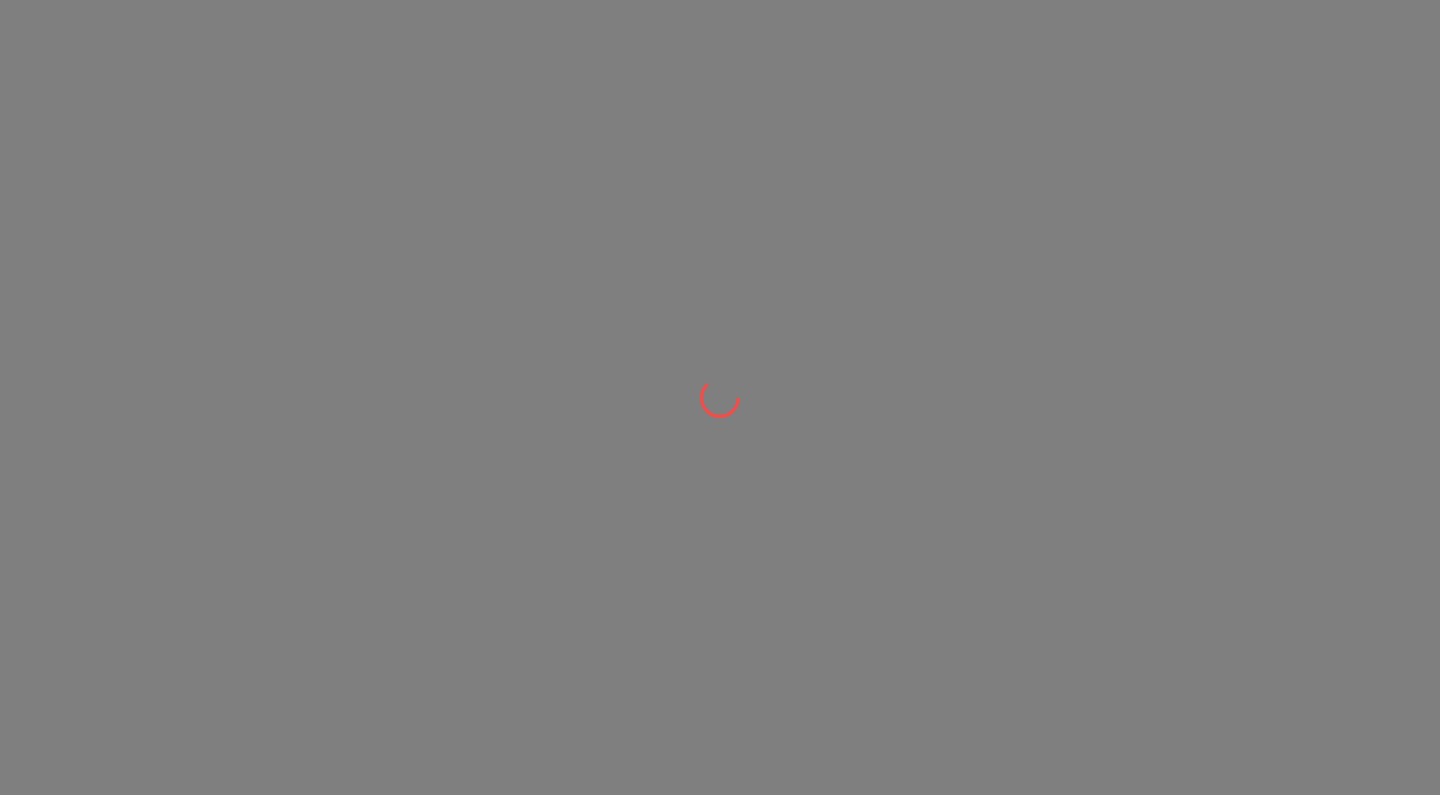 scroll, scrollTop: 0, scrollLeft: 0, axis: both 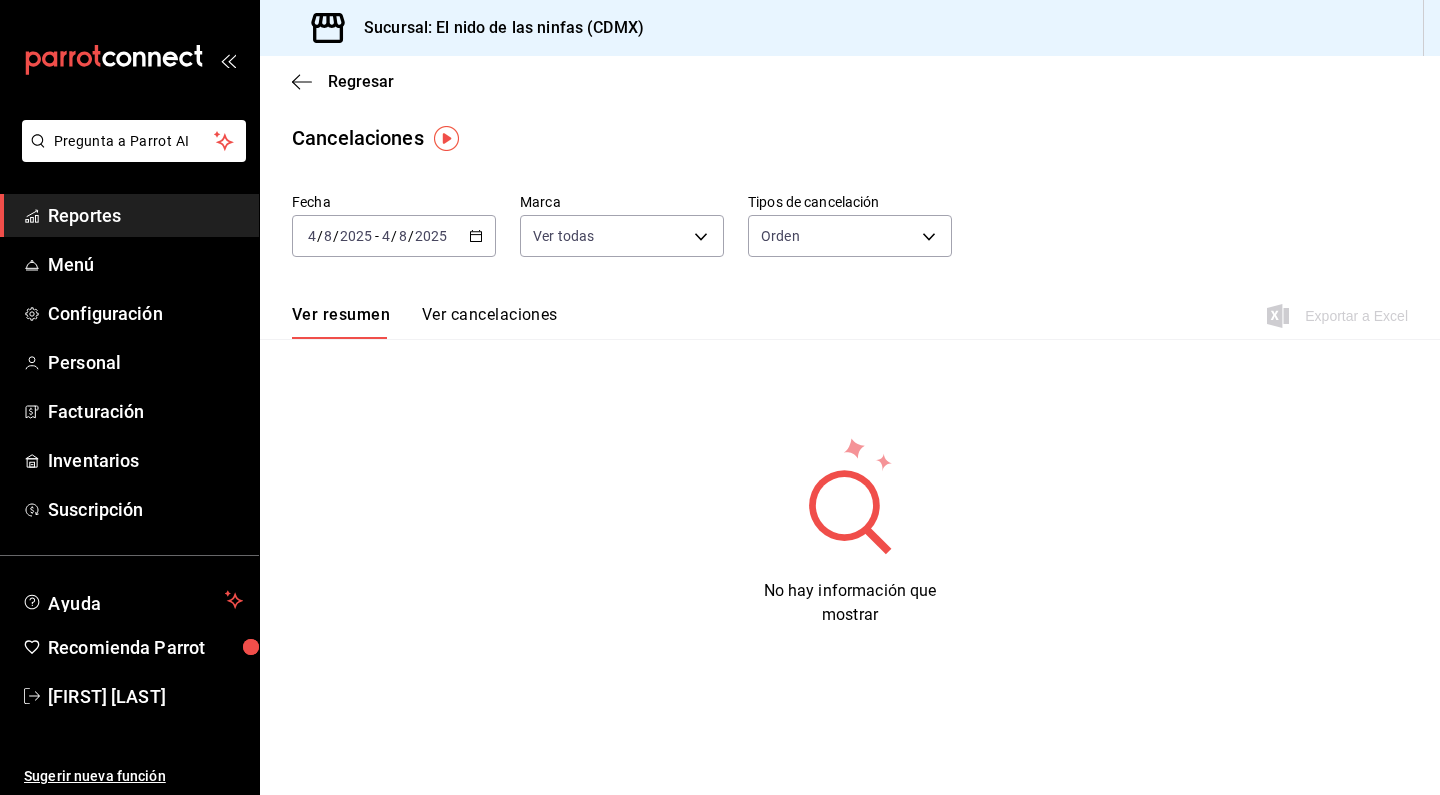 click on "Reportes" at bounding box center (145, 215) 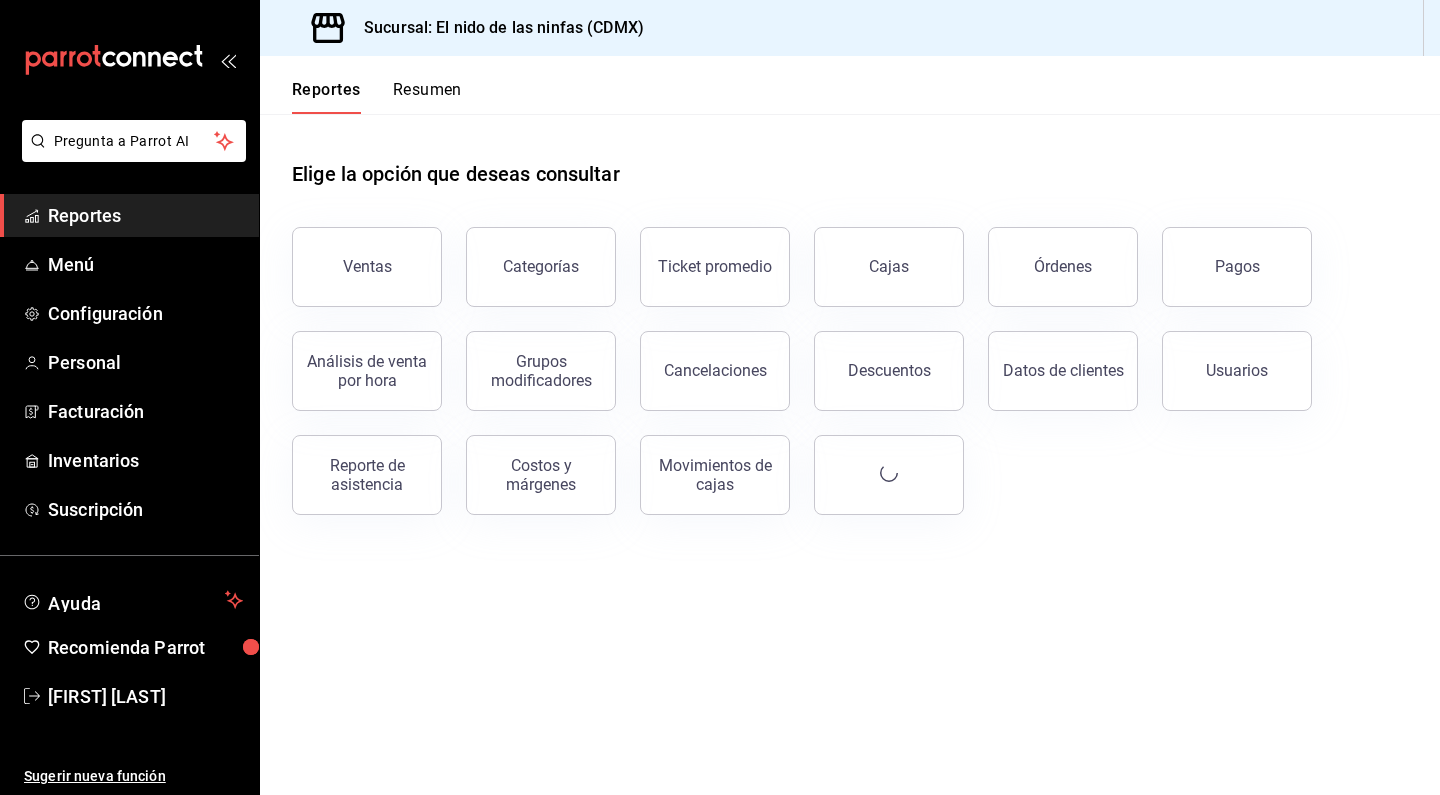 click on "Reportes" at bounding box center (145, 215) 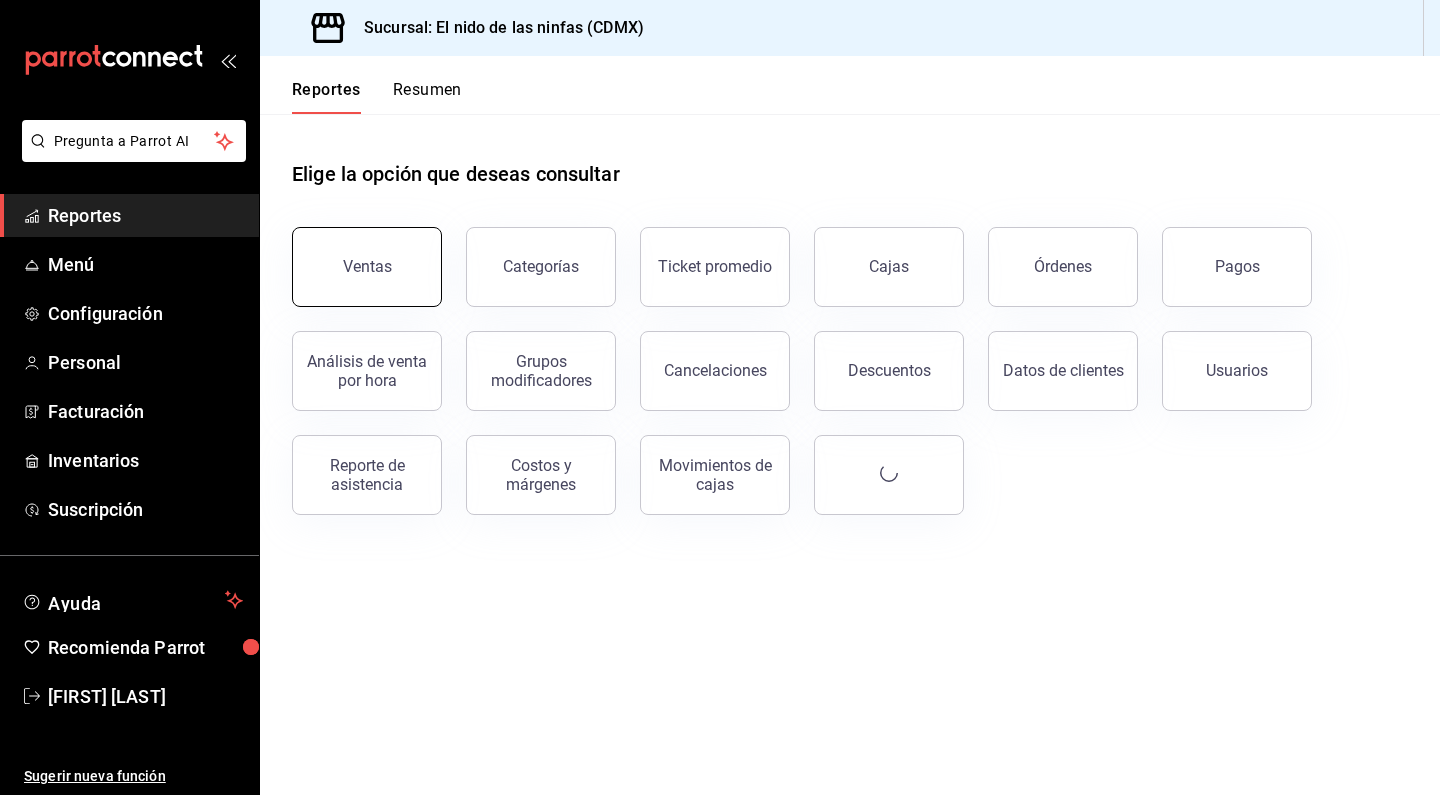 click on "Ventas" at bounding box center [355, 255] 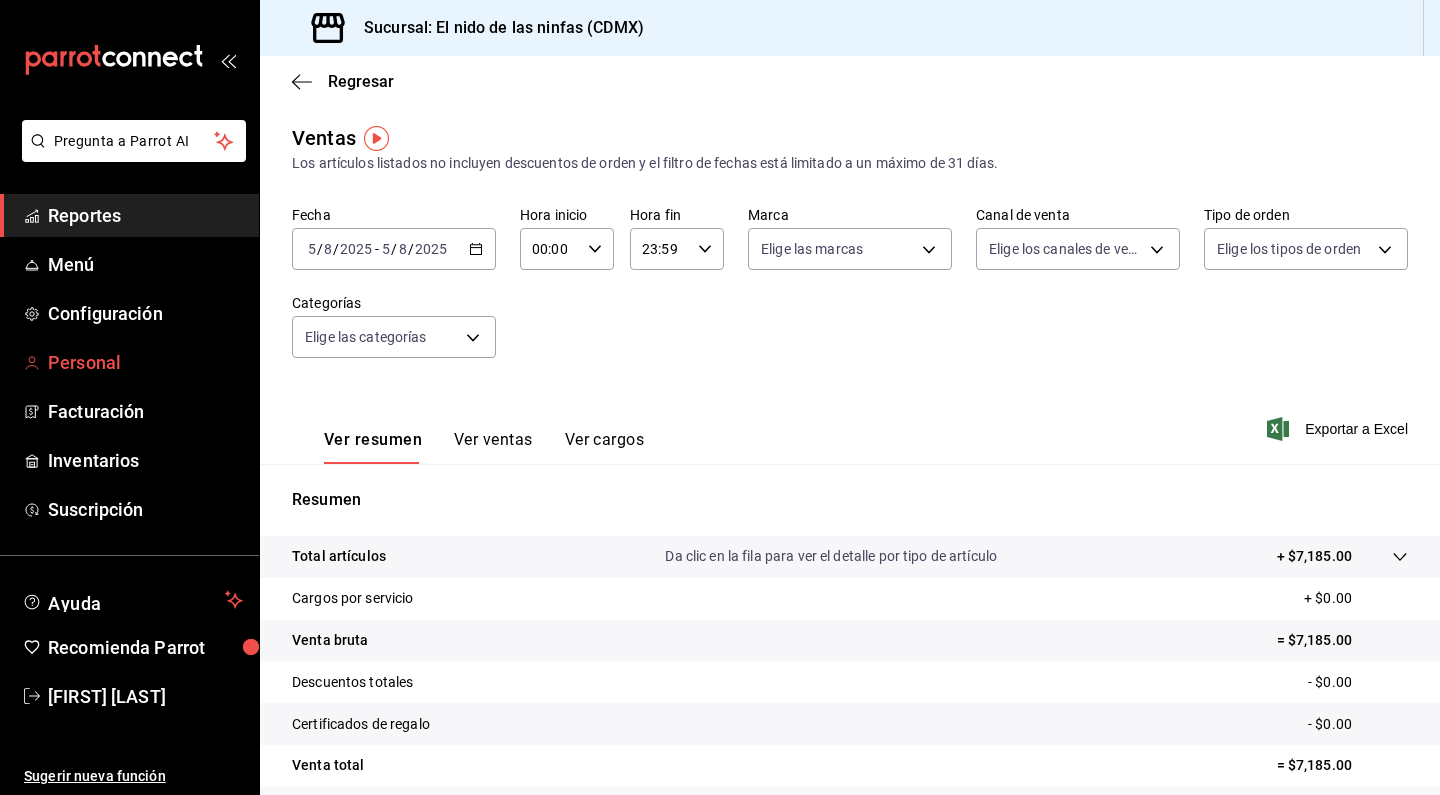 click on "Personal" at bounding box center [145, 362] 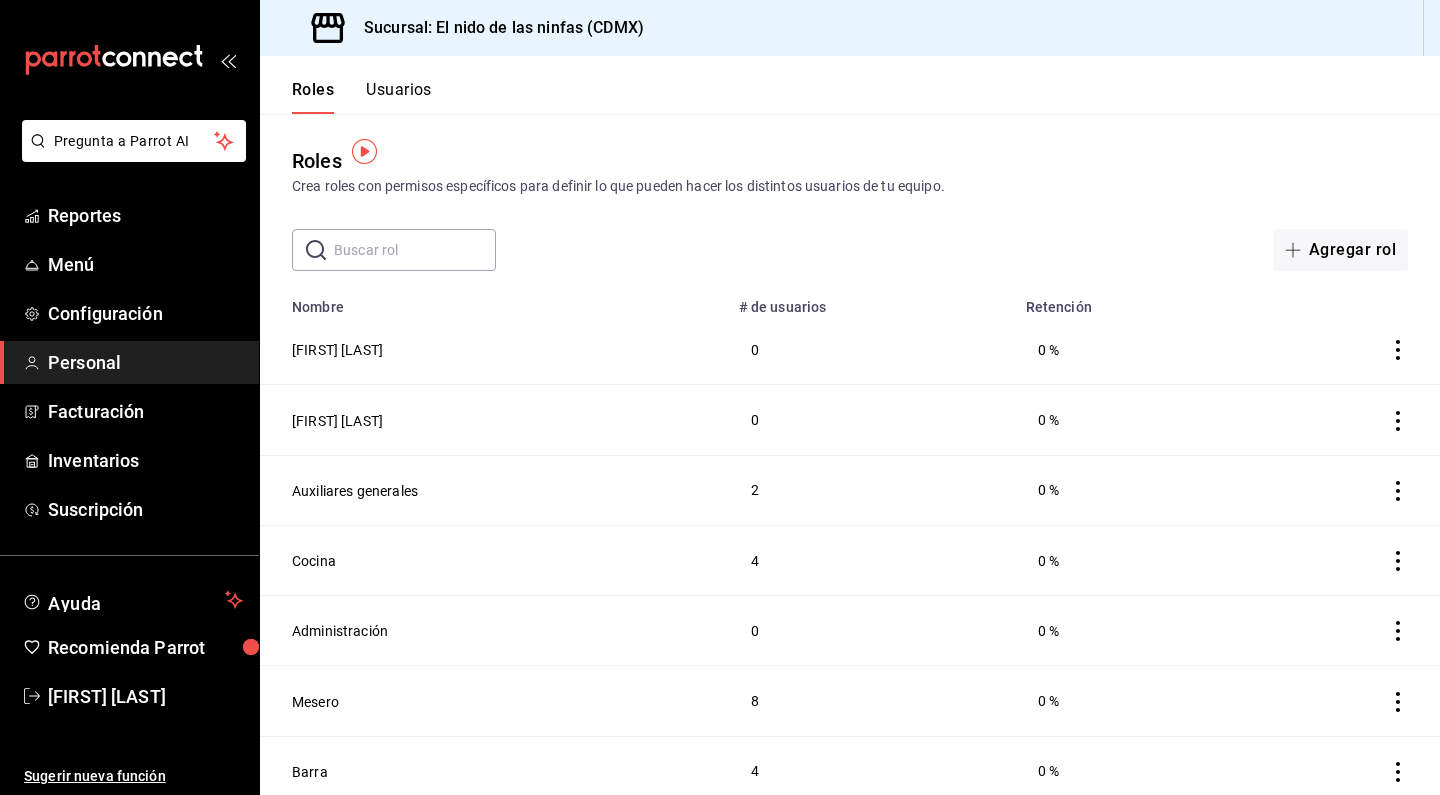 scroll, scrollTop: 31, scrollLeft: 0, axis: vertical 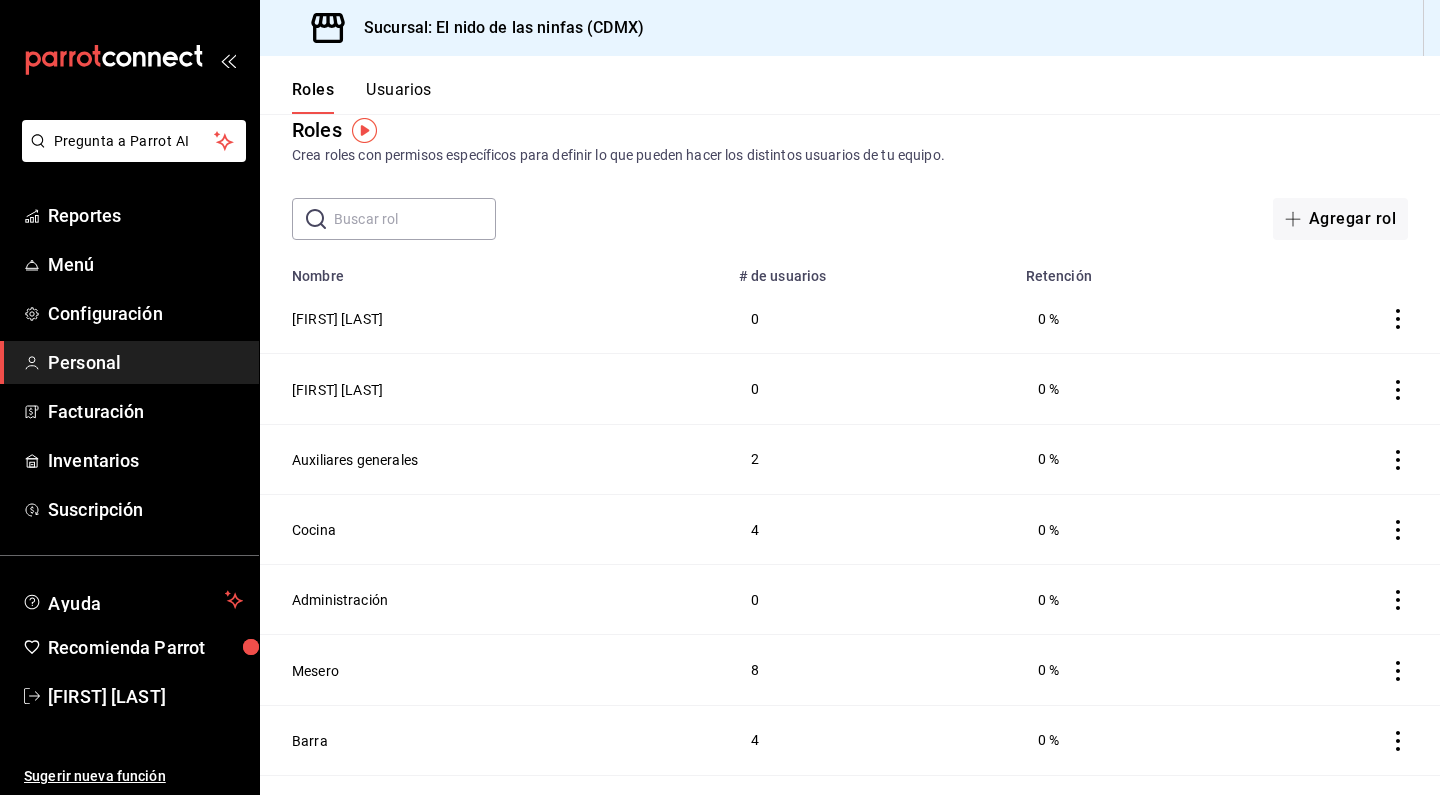 click on "Usuarios" at bounding box center [399, 97] 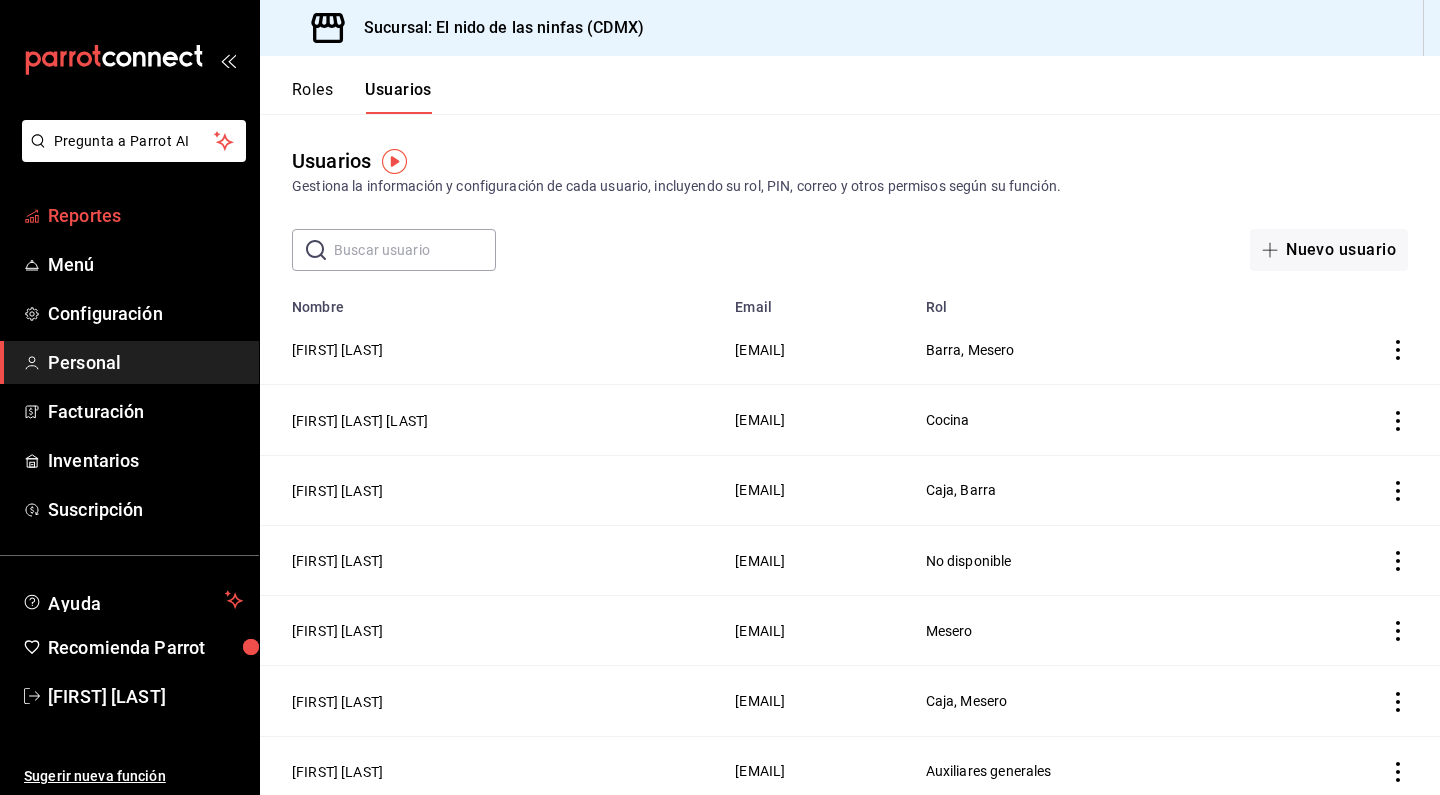 scroll, scrollTop: 0, scrollLeft: 0, axis: both 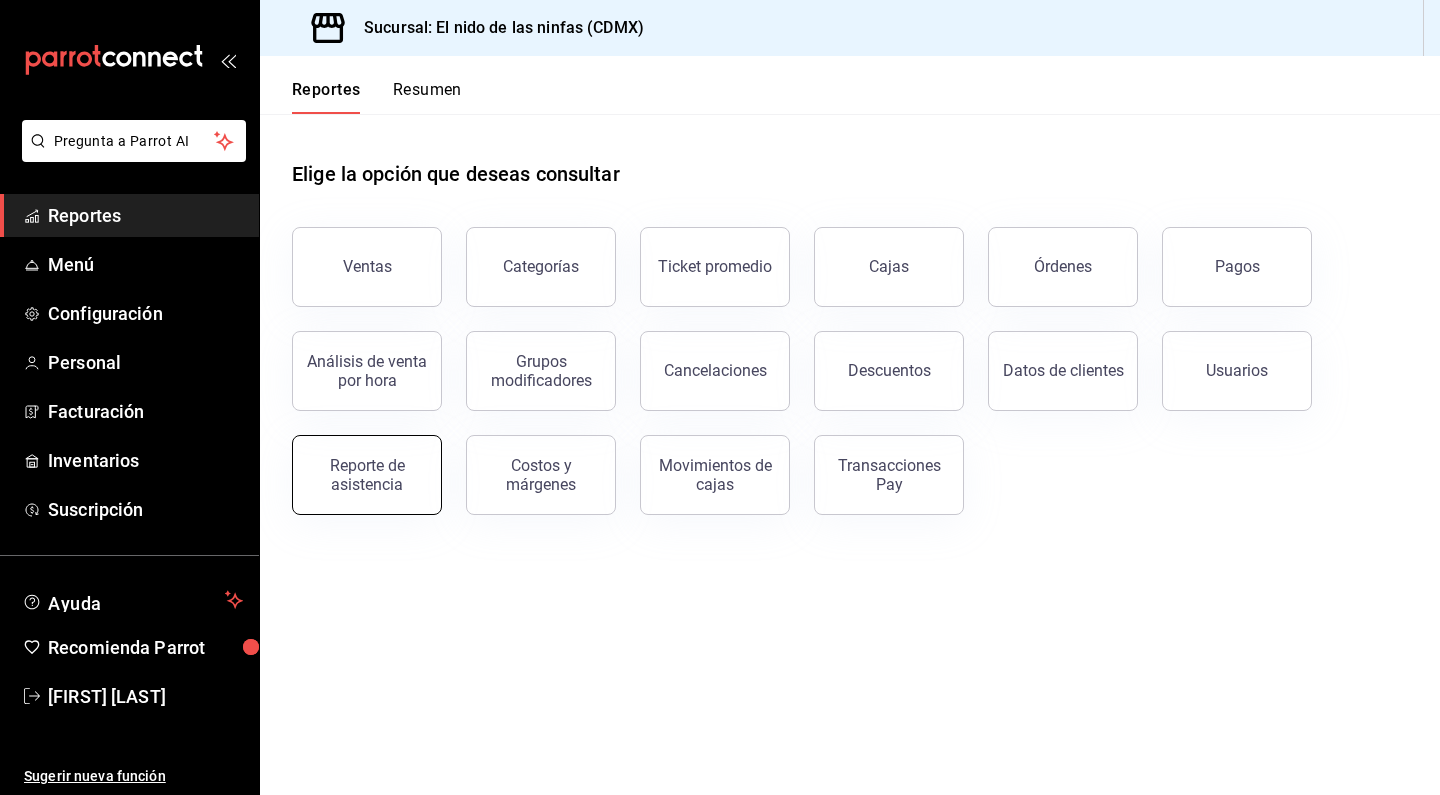 click on "Reporte de asistencia" at bounding box center (367, 475) 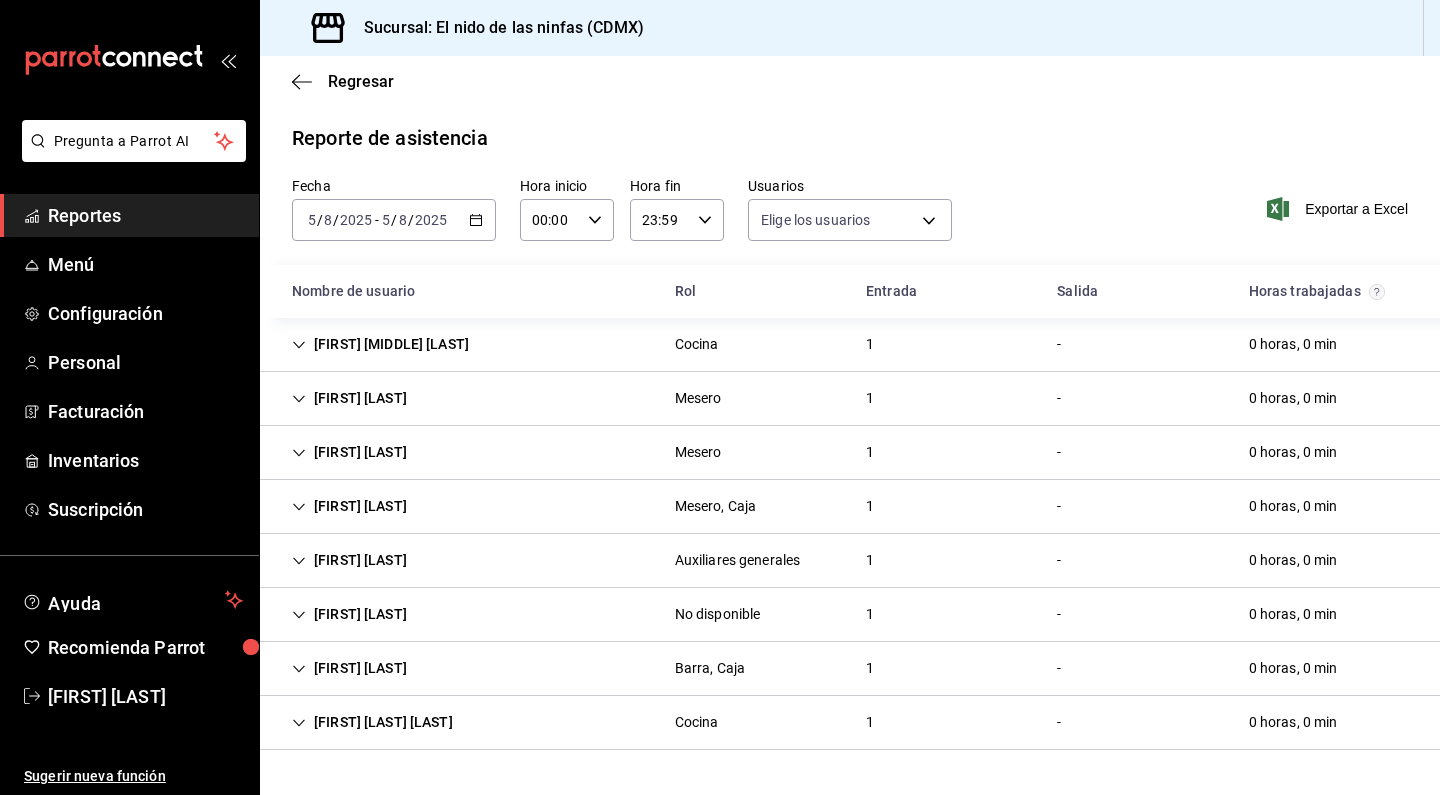 type on "[UUID],[EMAIL],[EMAIL],[EMAIL],[EMAIL],[EMAIL],[EMAIL],[EMAIL],[EMAIL],[EMAIL],[EMAIL],[EMAIL],[EMAIL],[EMAIL],[EMAIL],[EMAIL],[EMAIL],[EMAIL],[EMAIL],[EMAIL],[EMAIL]" 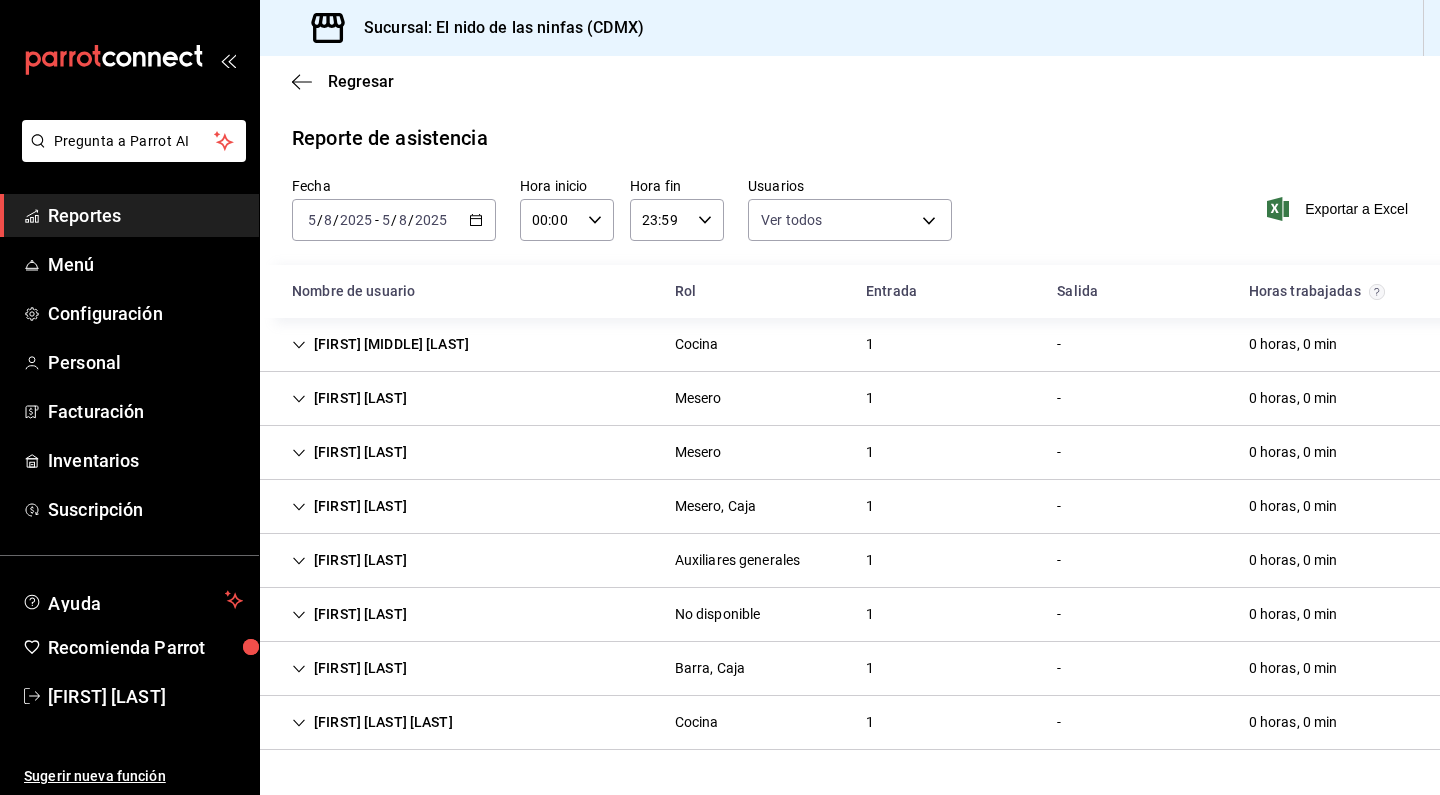 scroll, scrollTop: 0, scrollLeft: 0, axis: both 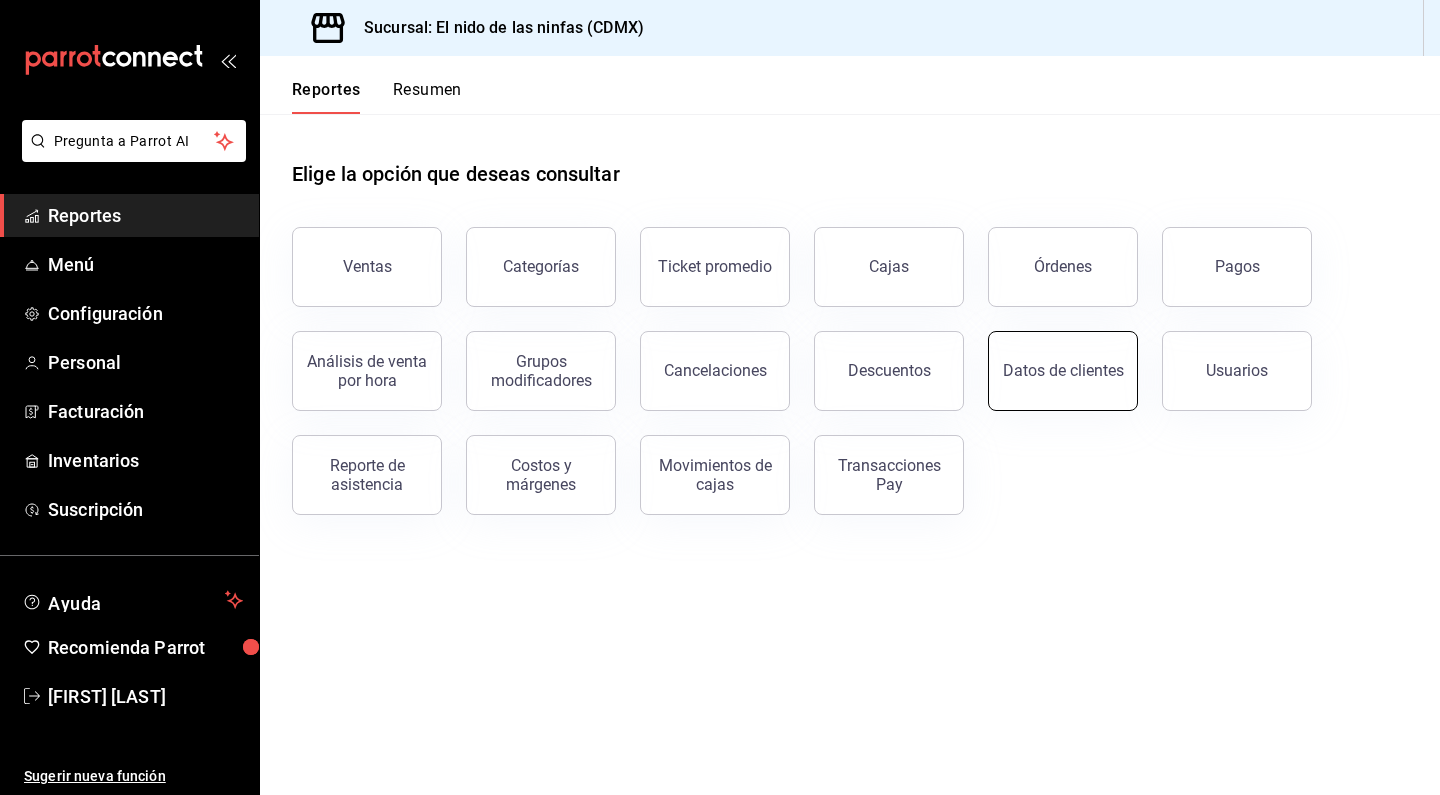 click on "Datos de clientes" at bounding box center [1063, 371] 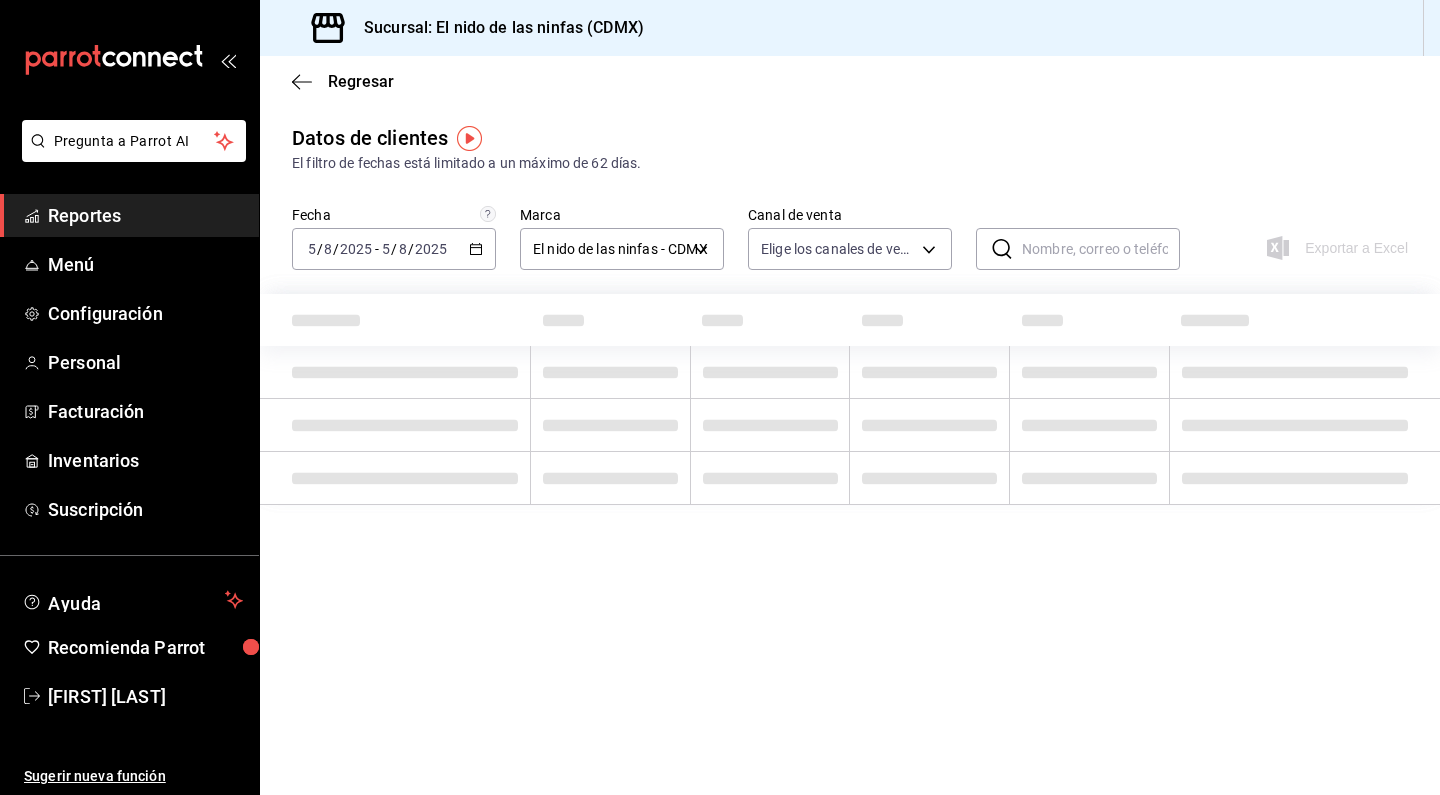 type on "PARROT,DIDI_FOOD,ONLINE" 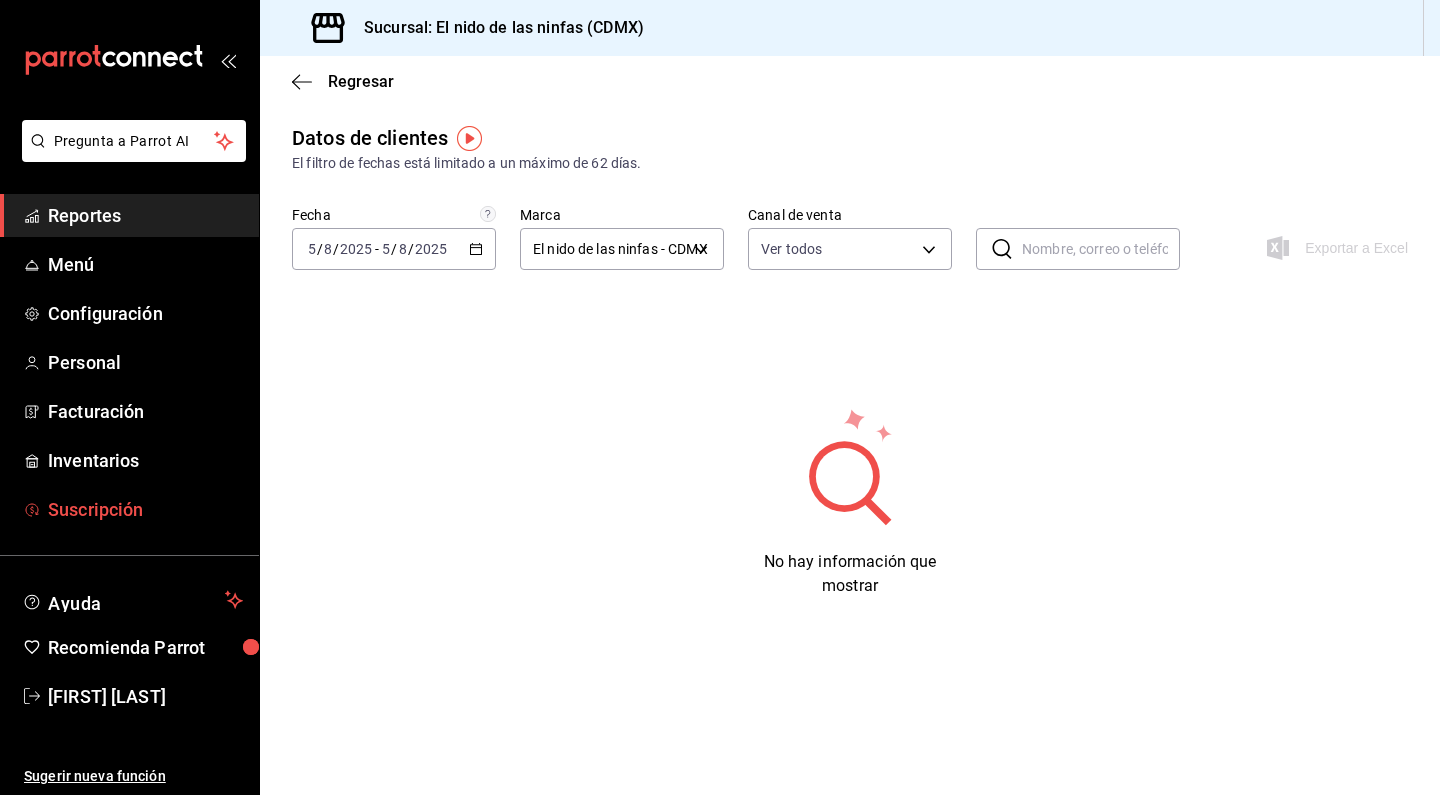 click on "Suscripción" at bounding box center [145, 509] 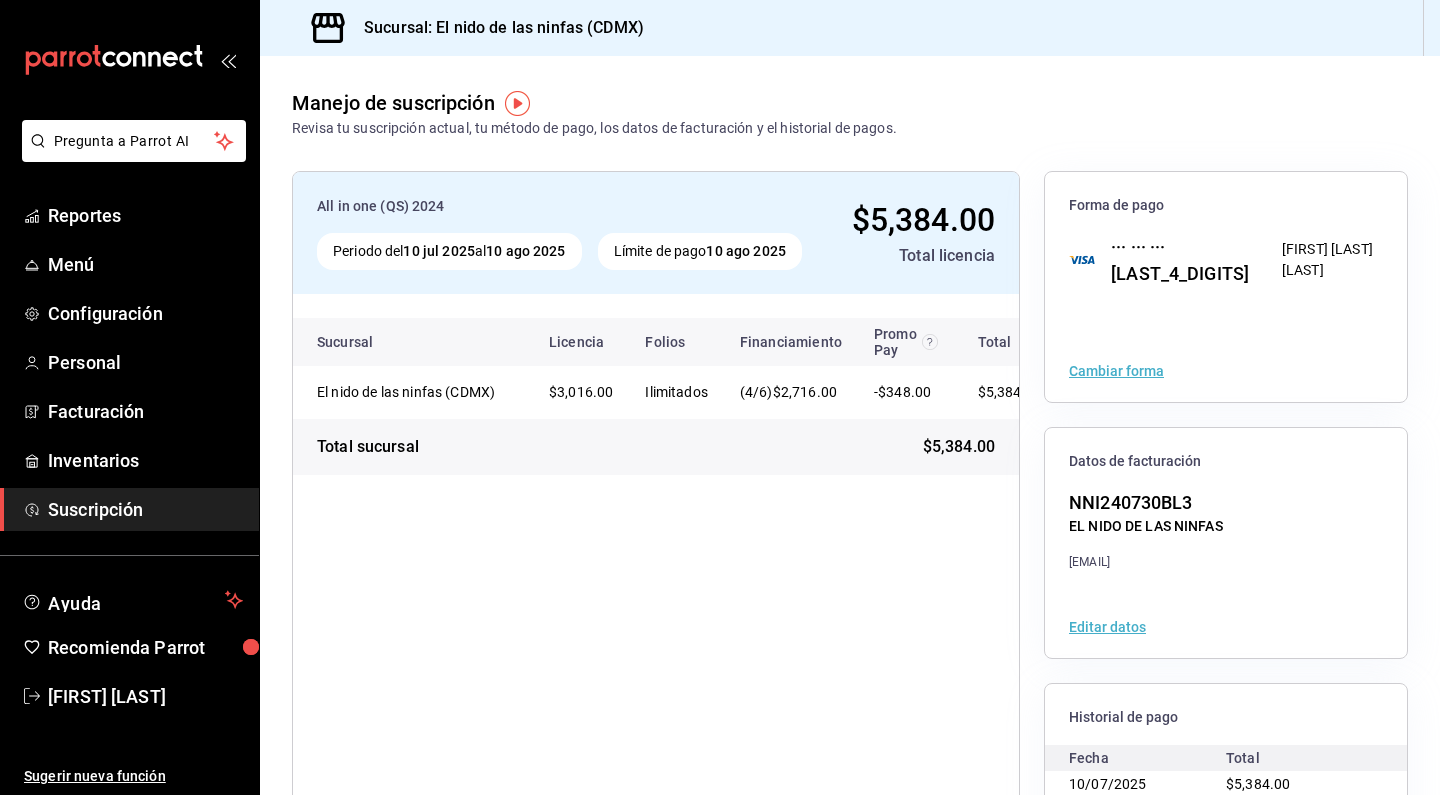 scroll, scrollTop: 69, scrollLeft: 0, axis: vertical 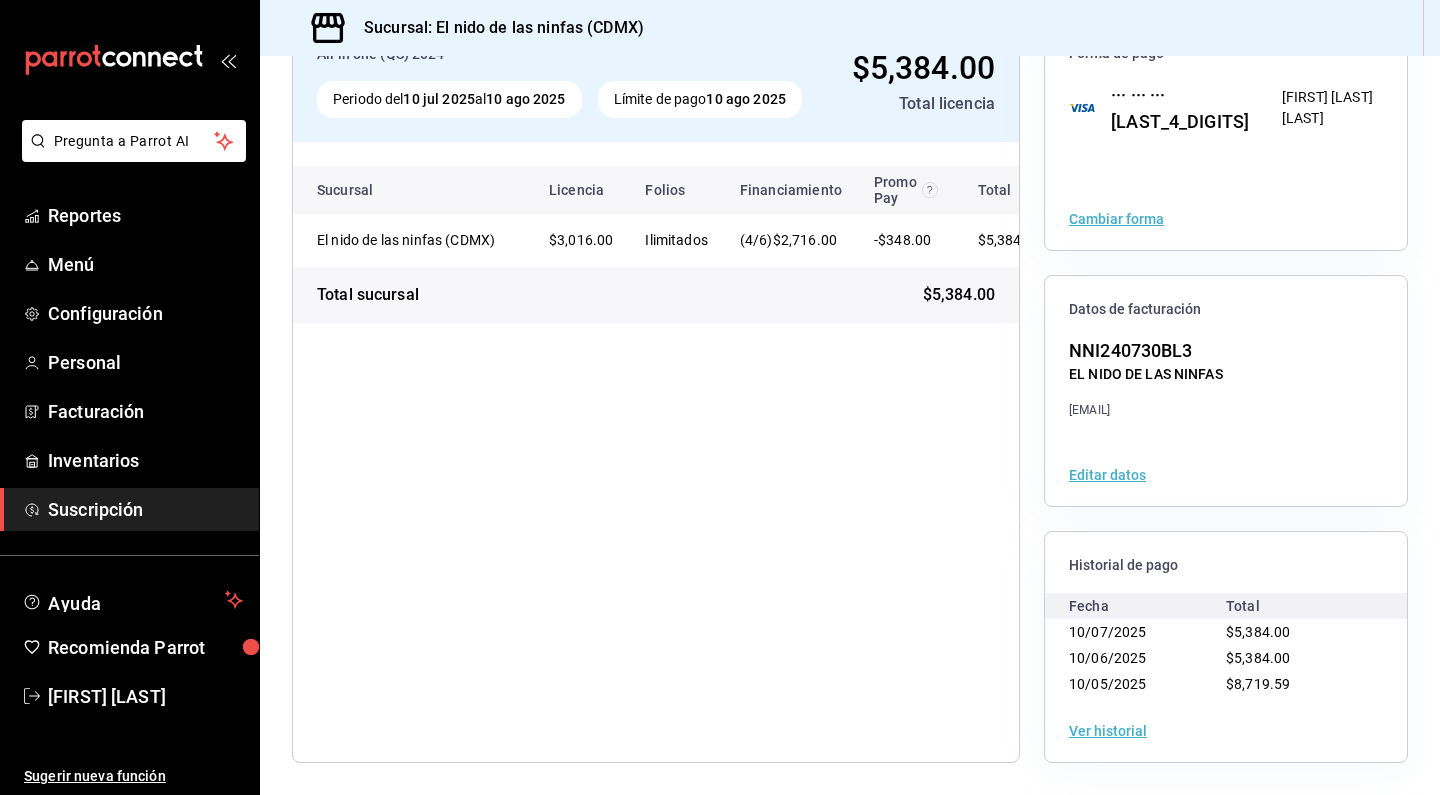 click on "Editar datos" at bounding box center (1107, 475) 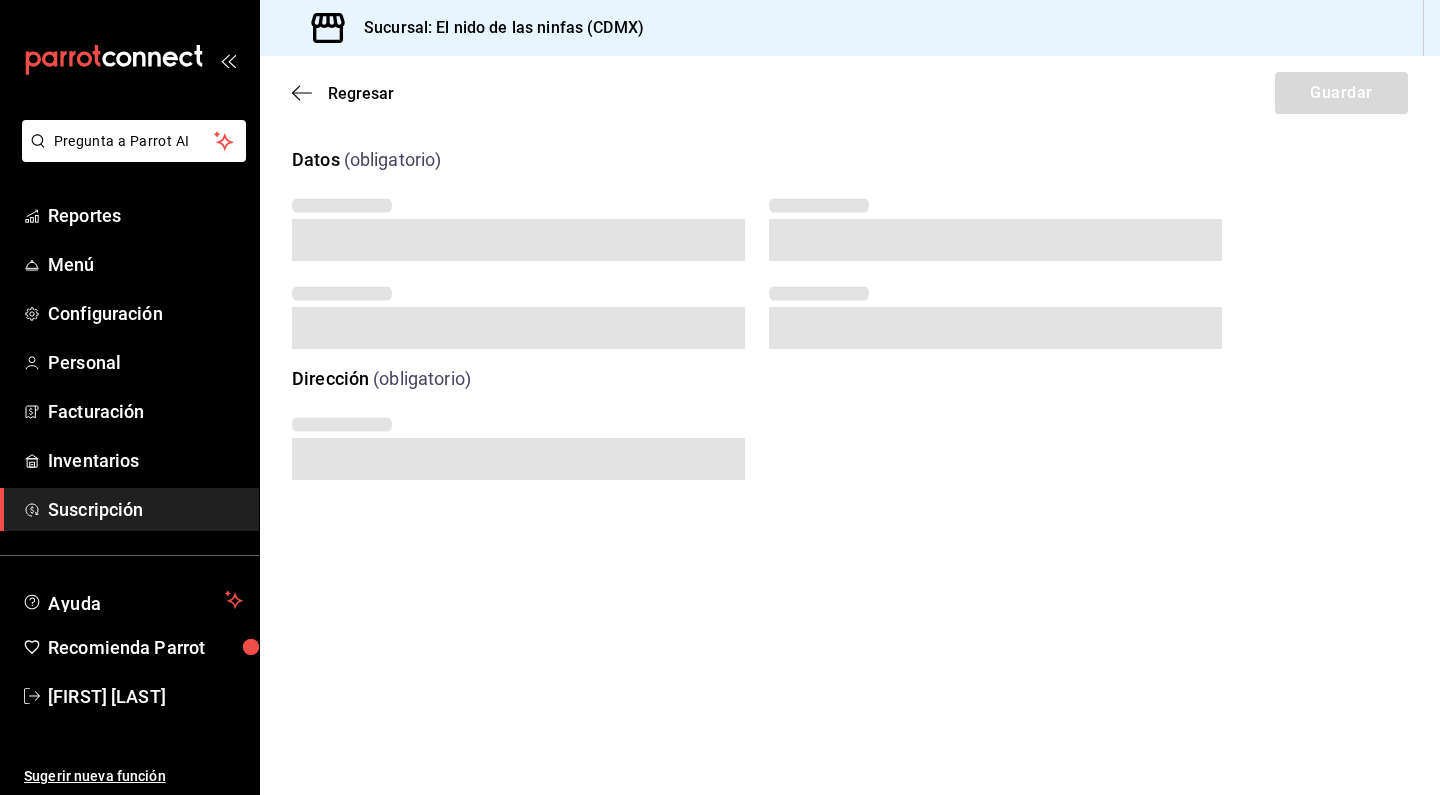 scroll, scrollTop: 0, scrollLeft: 0, axis: both 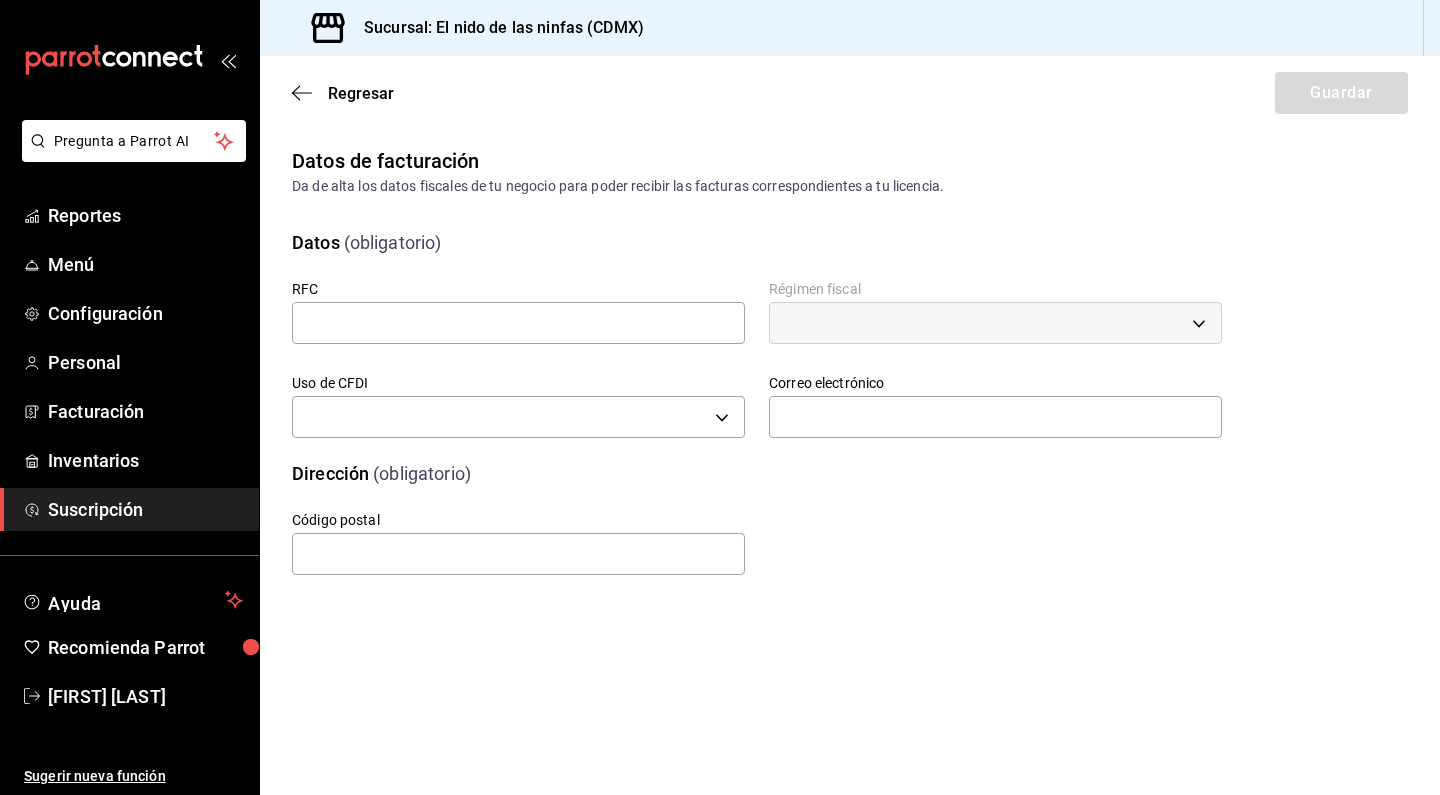 type on "NNI240730BL3" 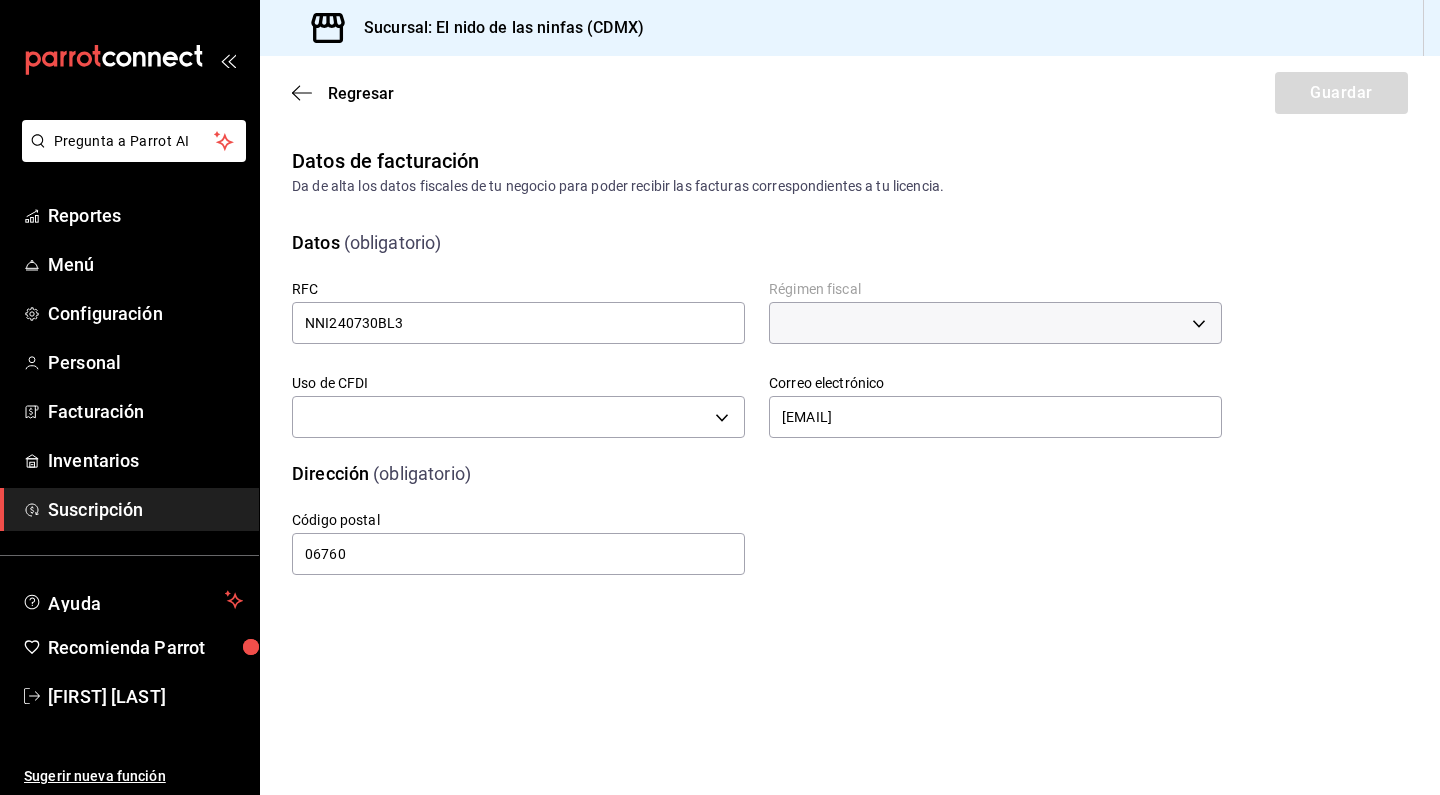 type on "601" 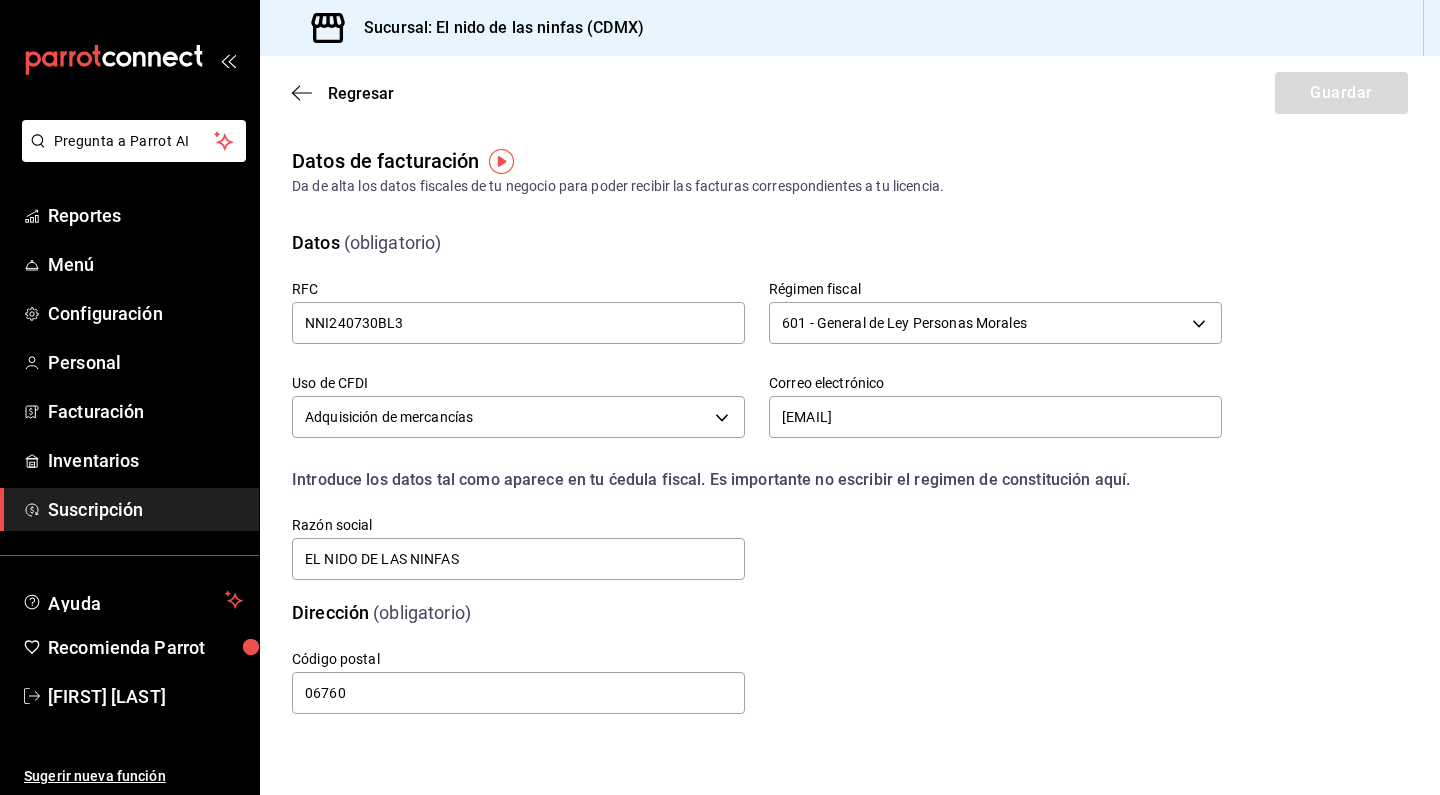 scroll, scrollTop: 0, scrollLeft: 0, axis: both 